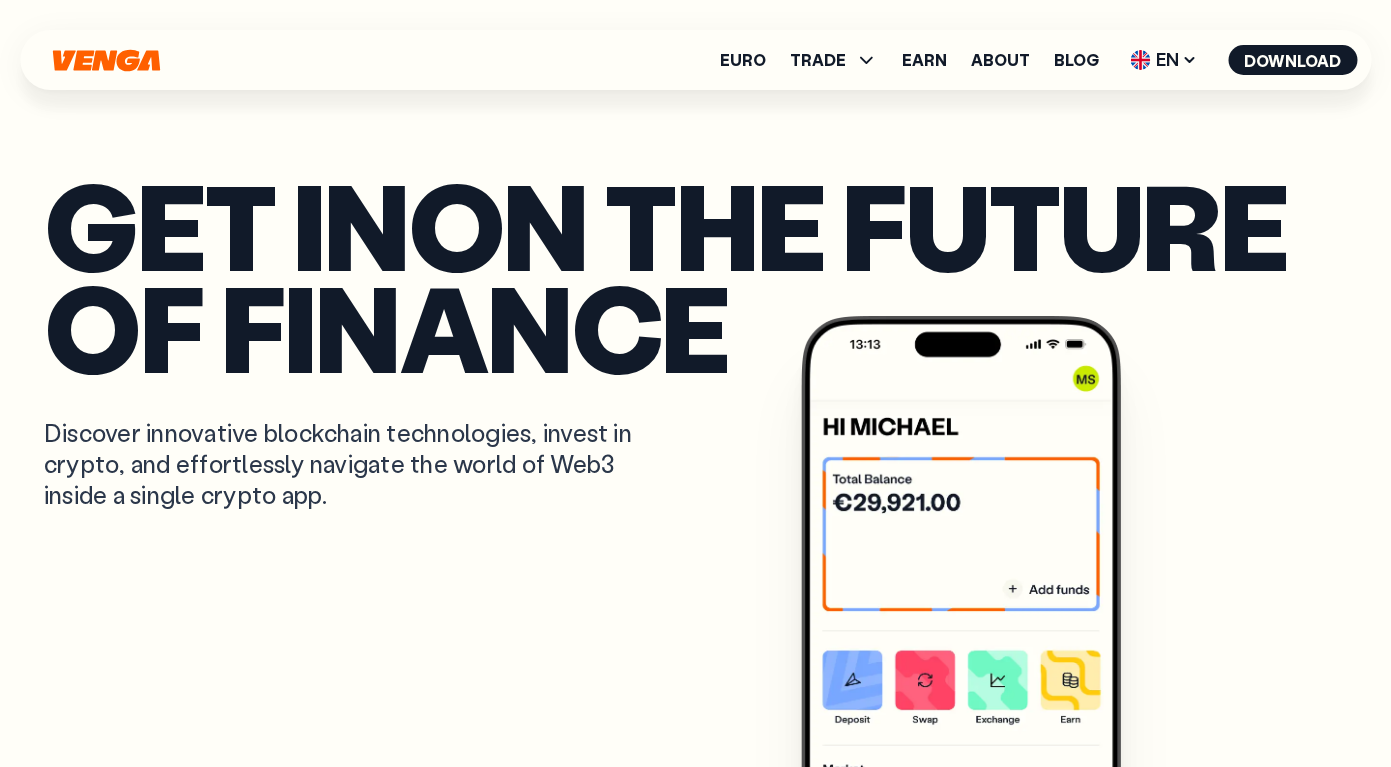 scroll, scrollTop: 0, scrollLeft: 0, axis: both 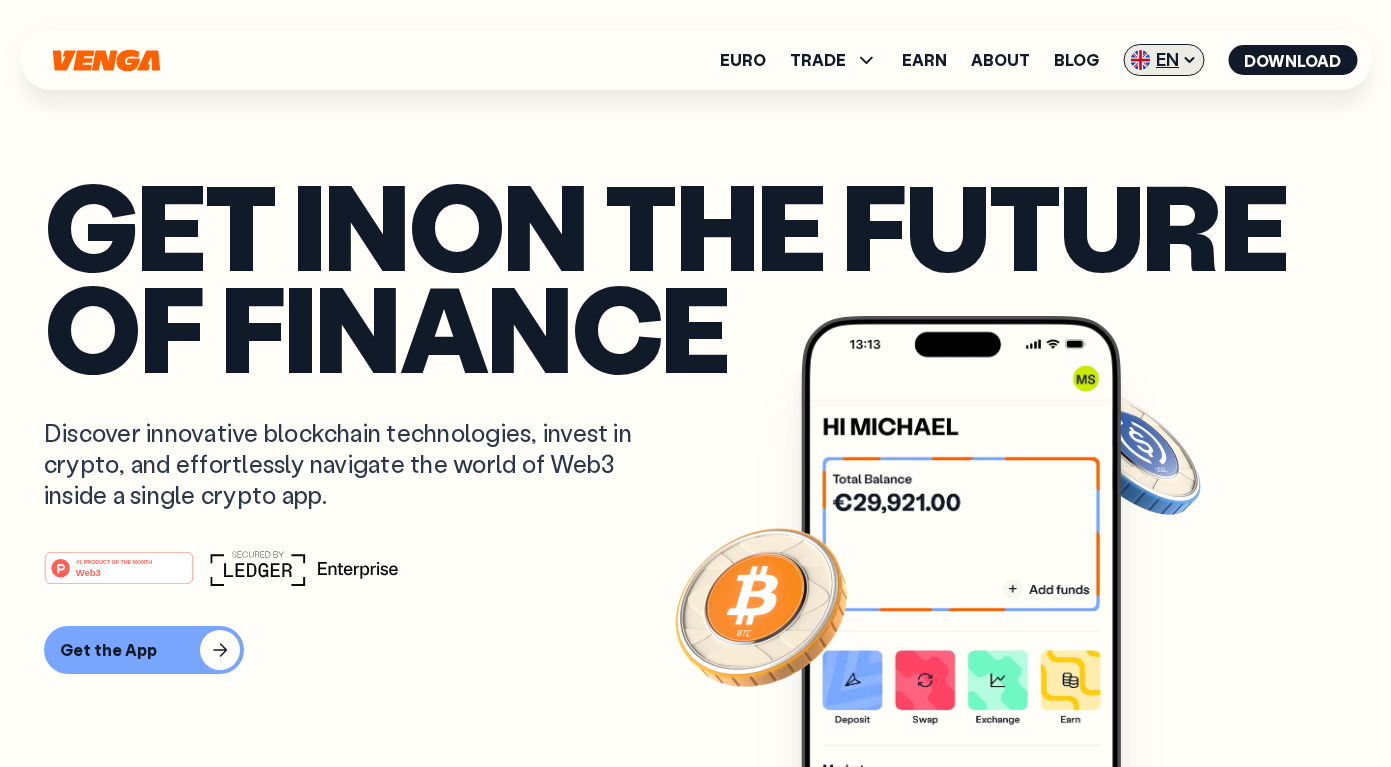 click on "EN" at bounding box center (1163, 60) 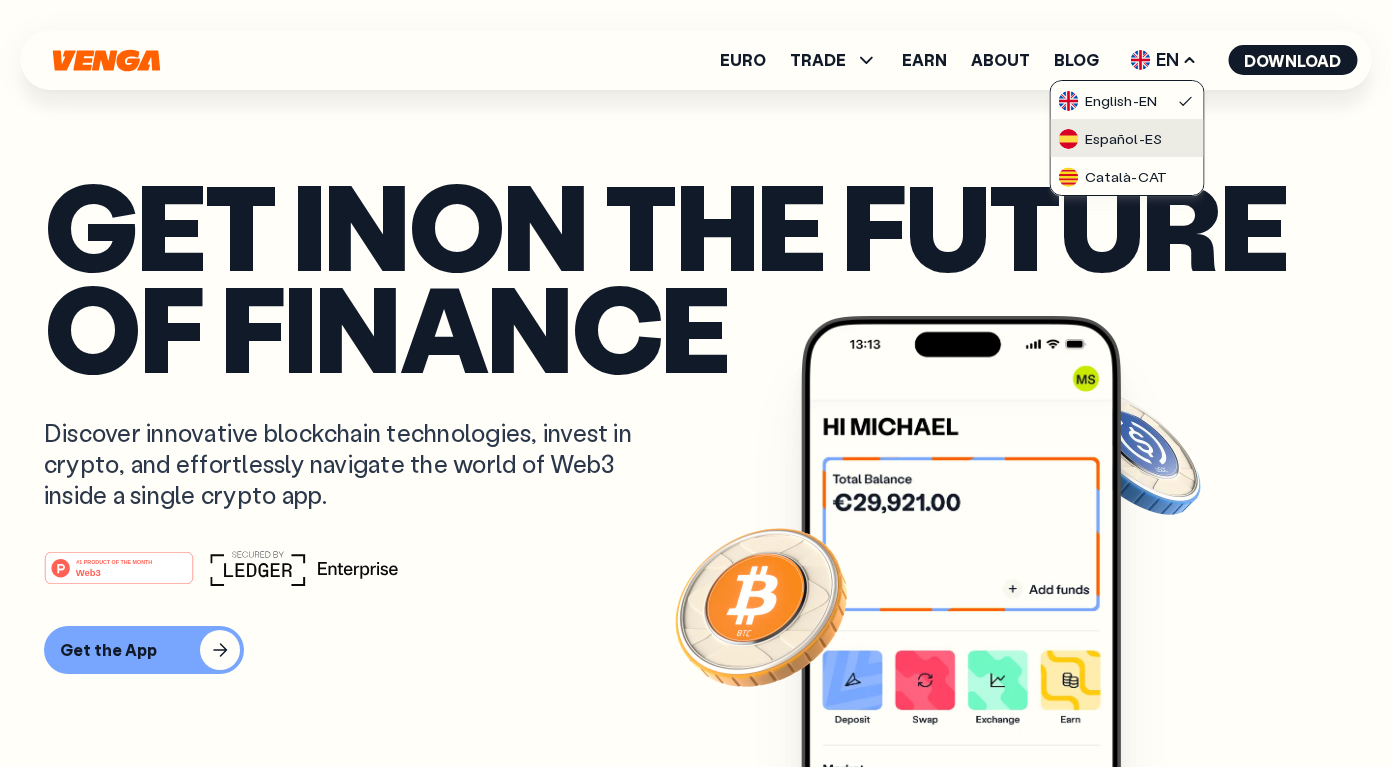 click on "Español  -  ES" at bounding box center (1110, 139) 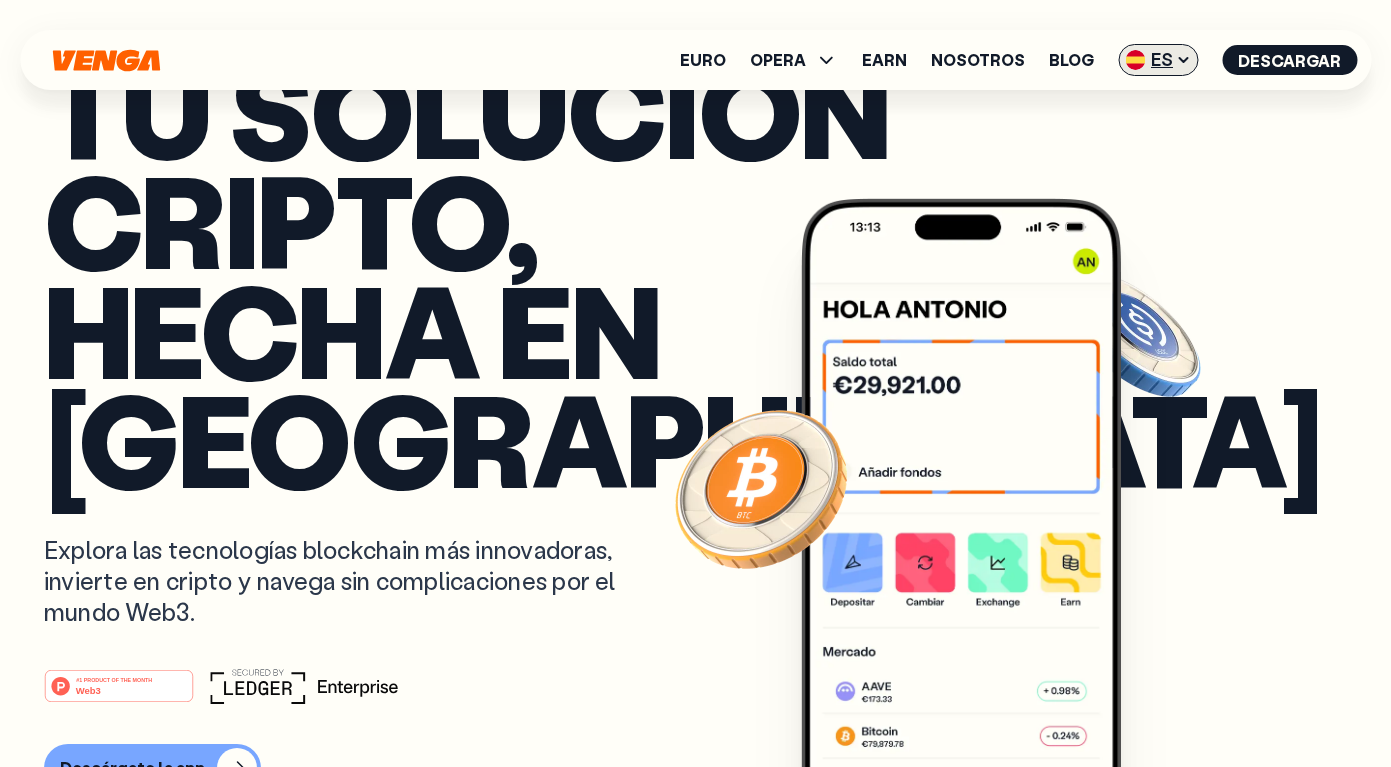 click on "ES" at bounding box center (1158, 60) 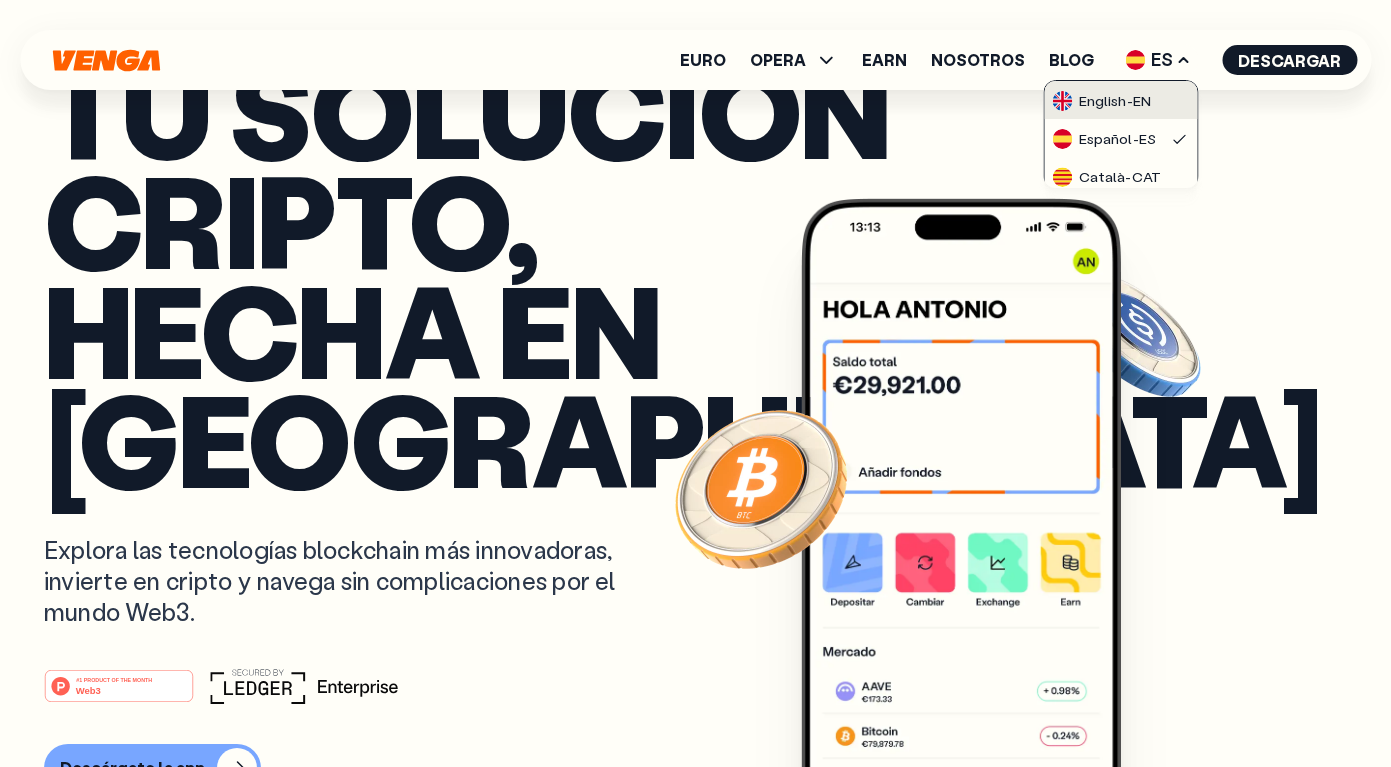 click on "English  -  EN" at bounding box center (1102, 101) 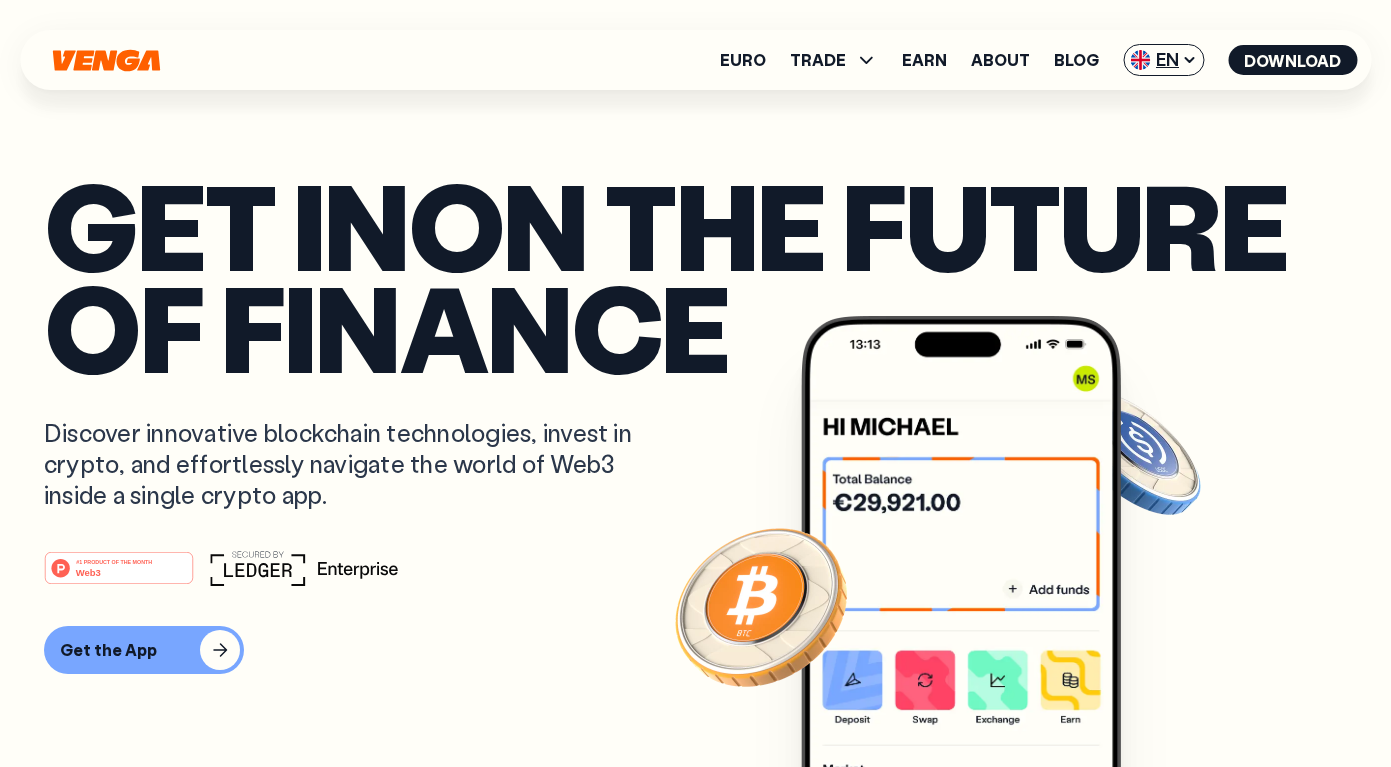 drag, startPoint x: 1146, startPoint y: 55, endPoint x: 1141, endPoint y: 91, distance: 36.345562 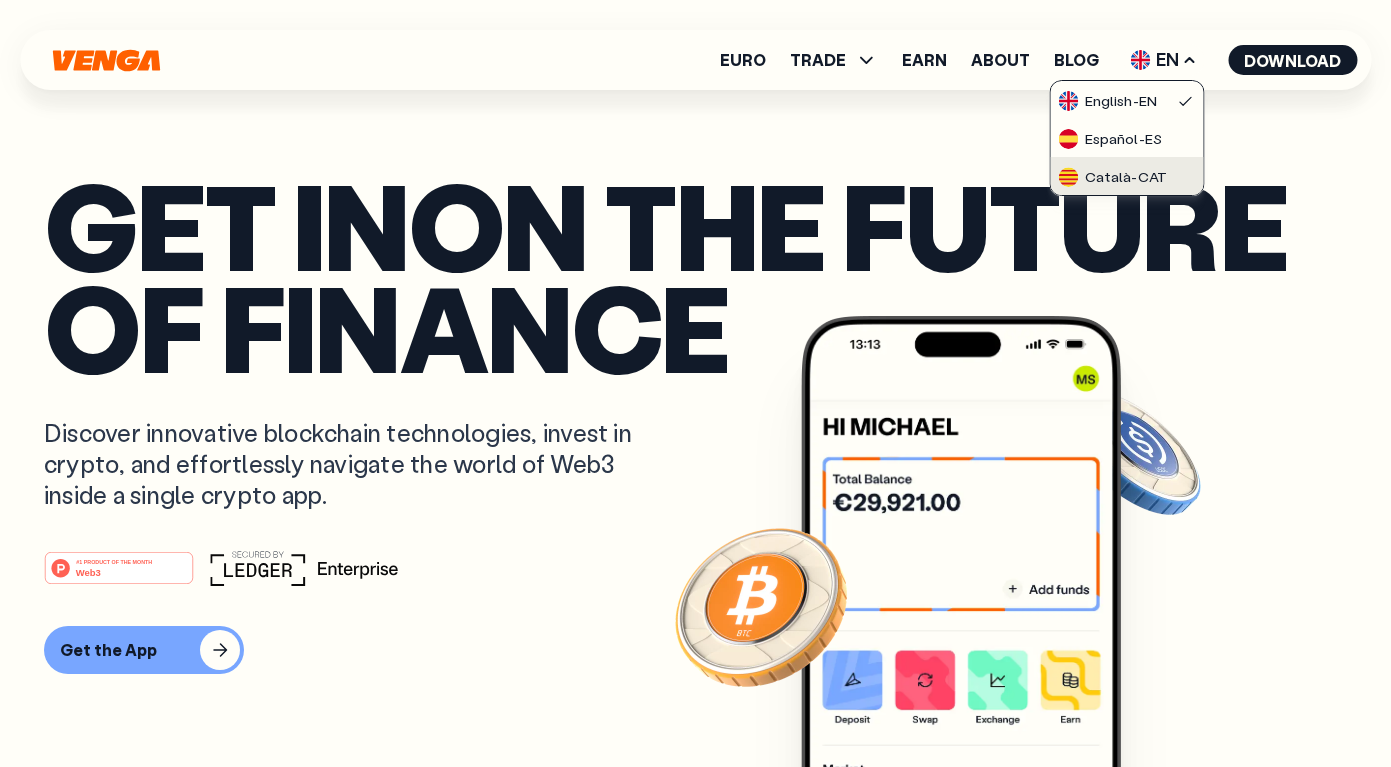 click on "Català  -  CAT" at bounding box center (1113, 177) 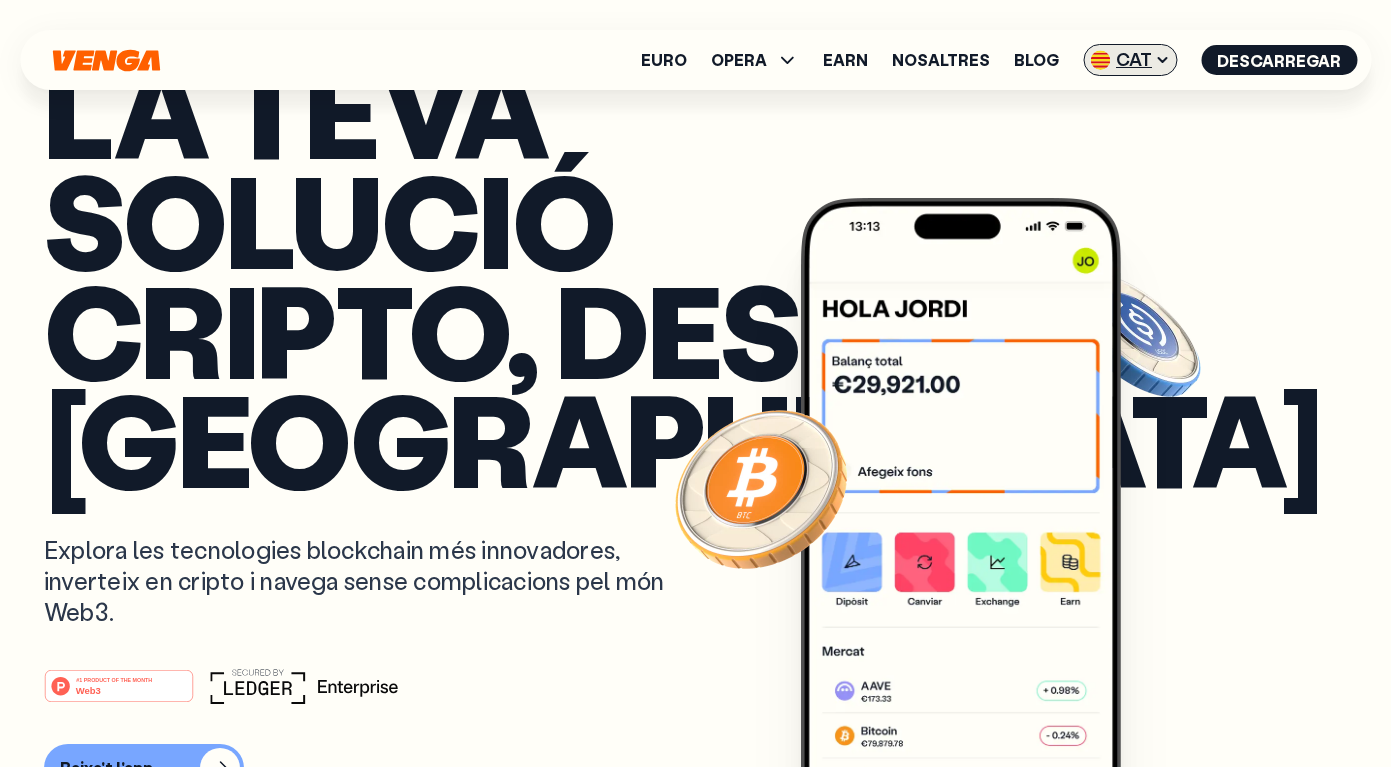 click on "CAT" at bounding box center [1130, 60] 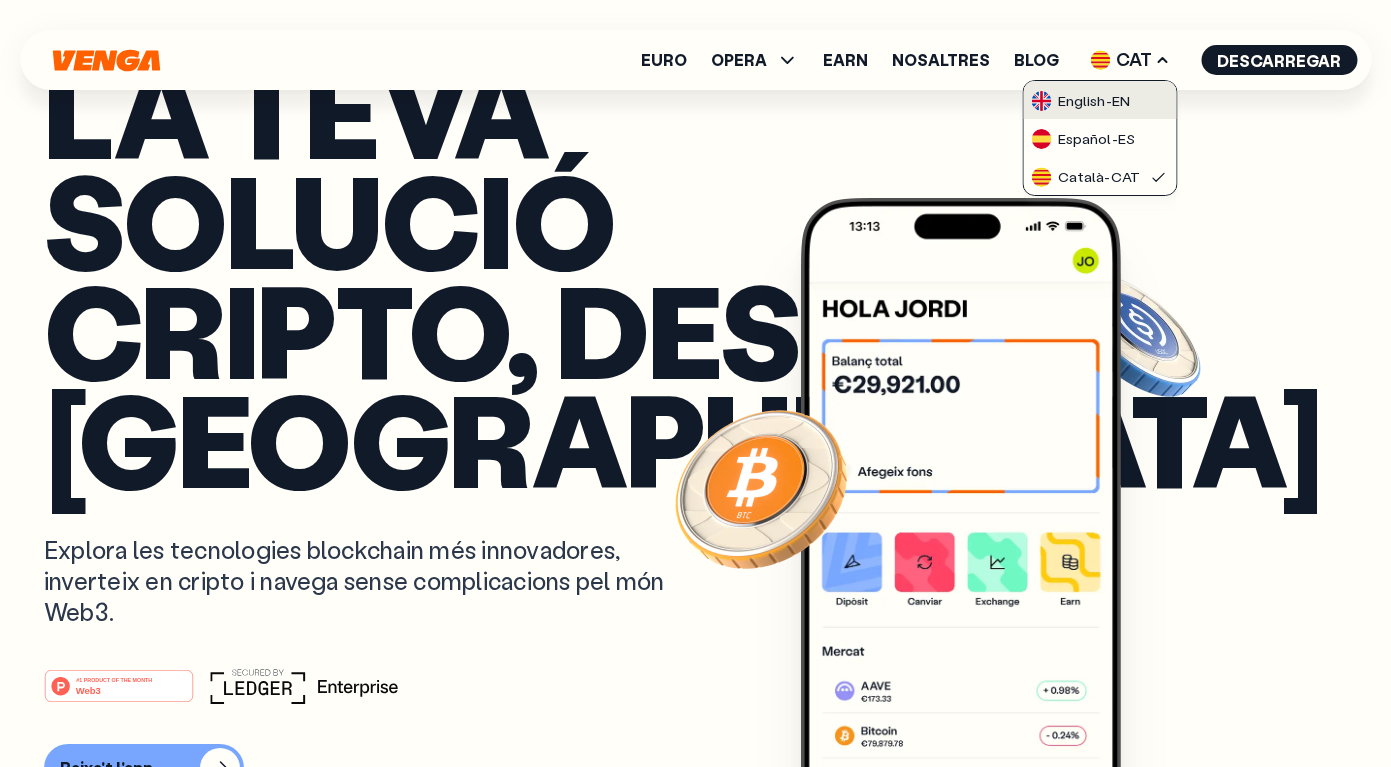 click on "English  -  EN" at bounding box center (1081, 101) 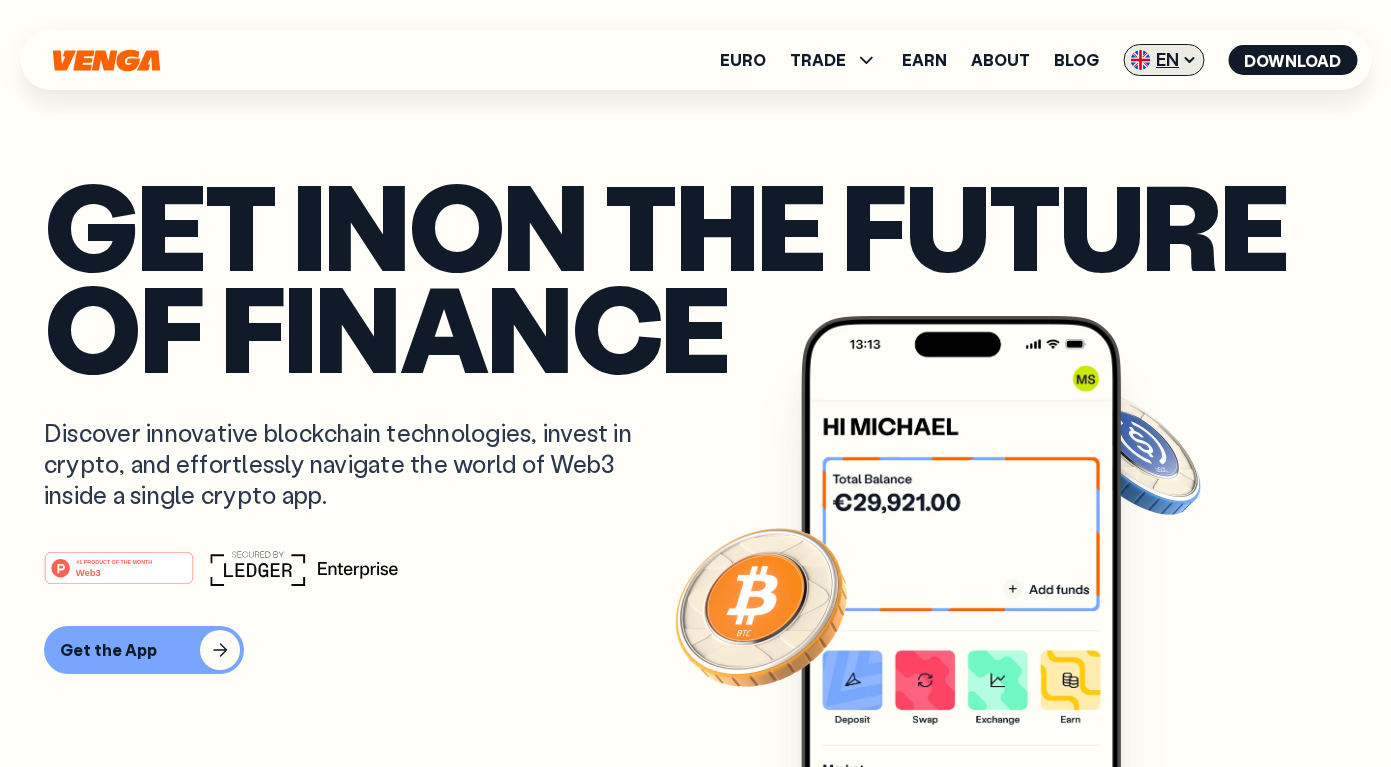 click at bounding box center (1140, 60) 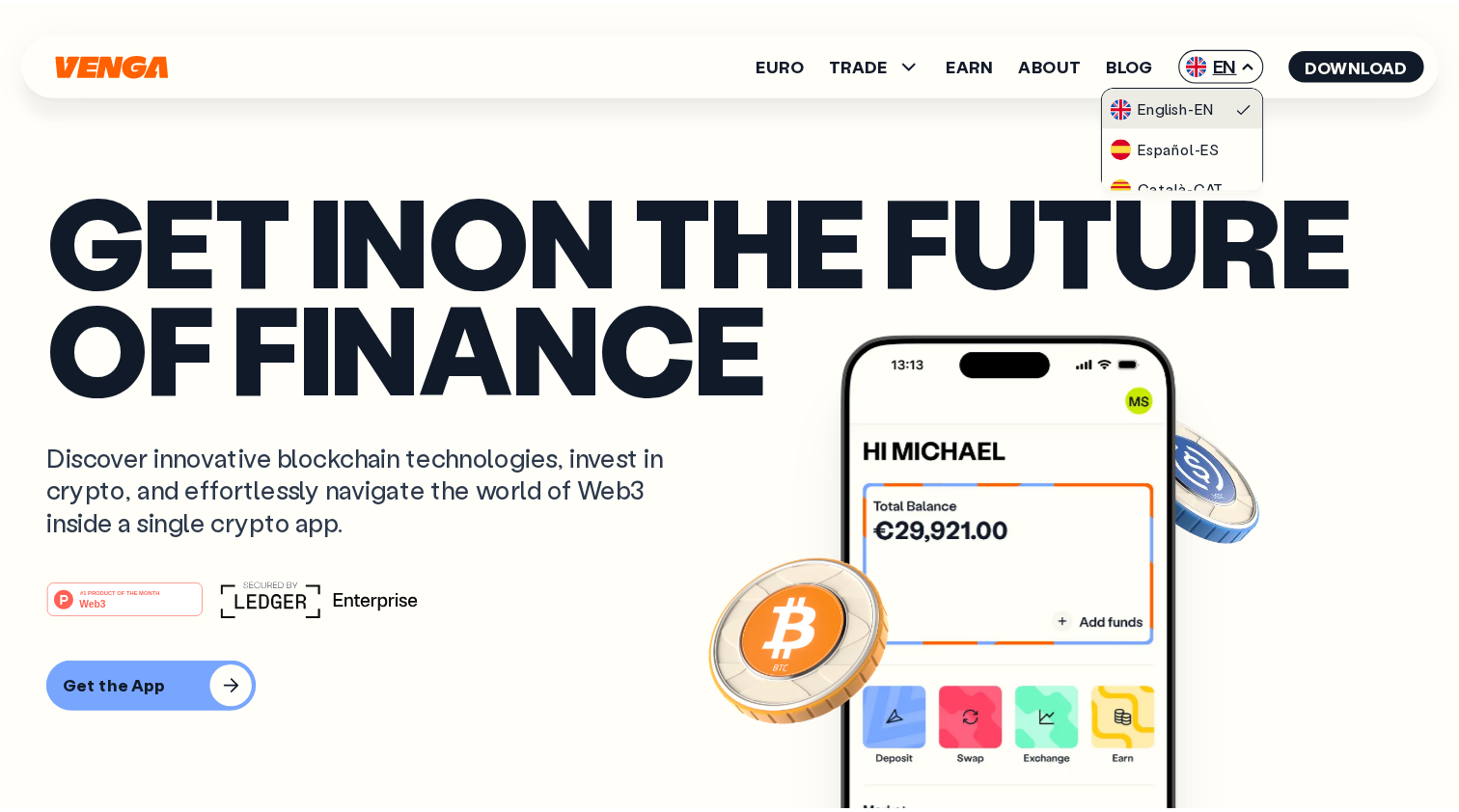 scroll, scrollTop: 0, scrollLeft: 0, axis: both 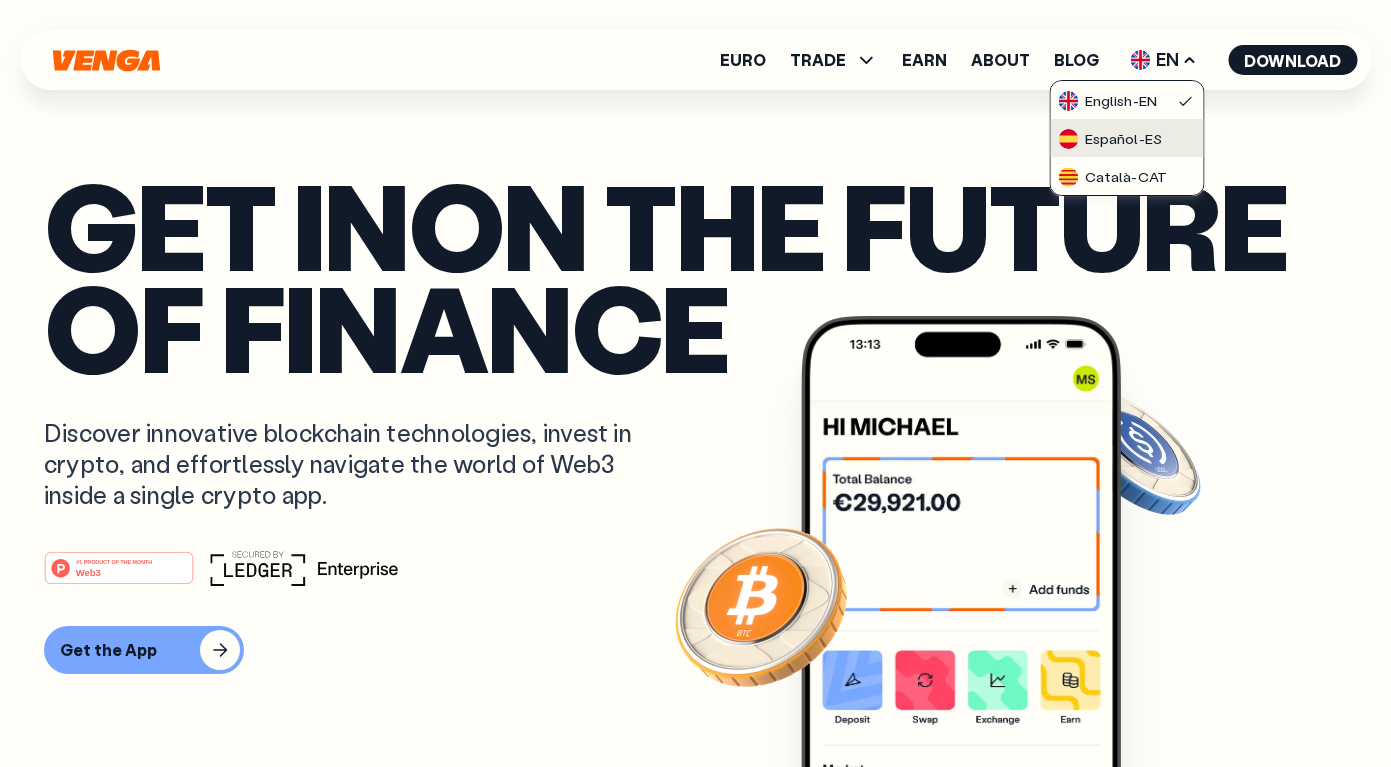 click on "Español  -  ES" at bounding box center (1127, 138) 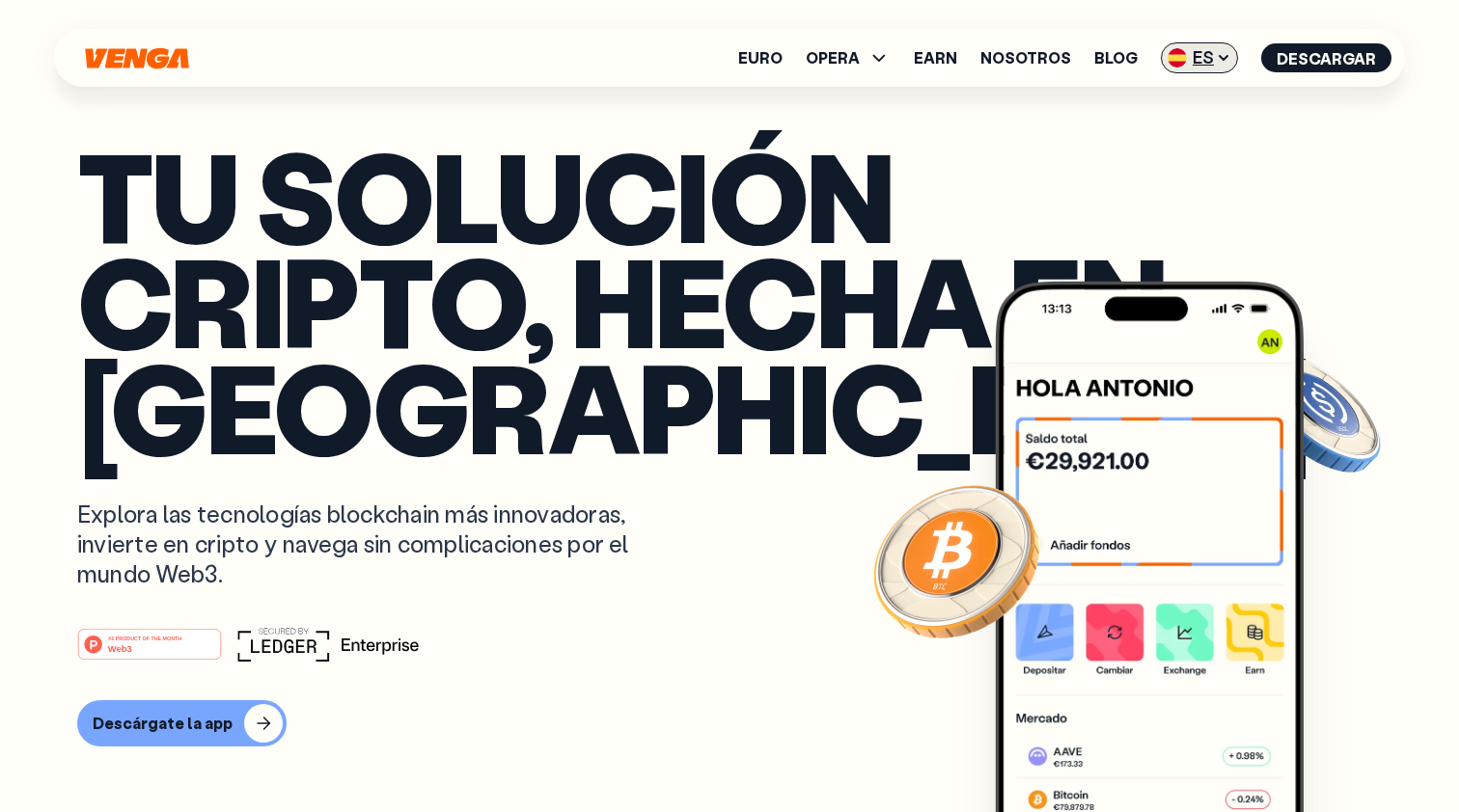 click on "ES" at bounding box center [1199, 58] 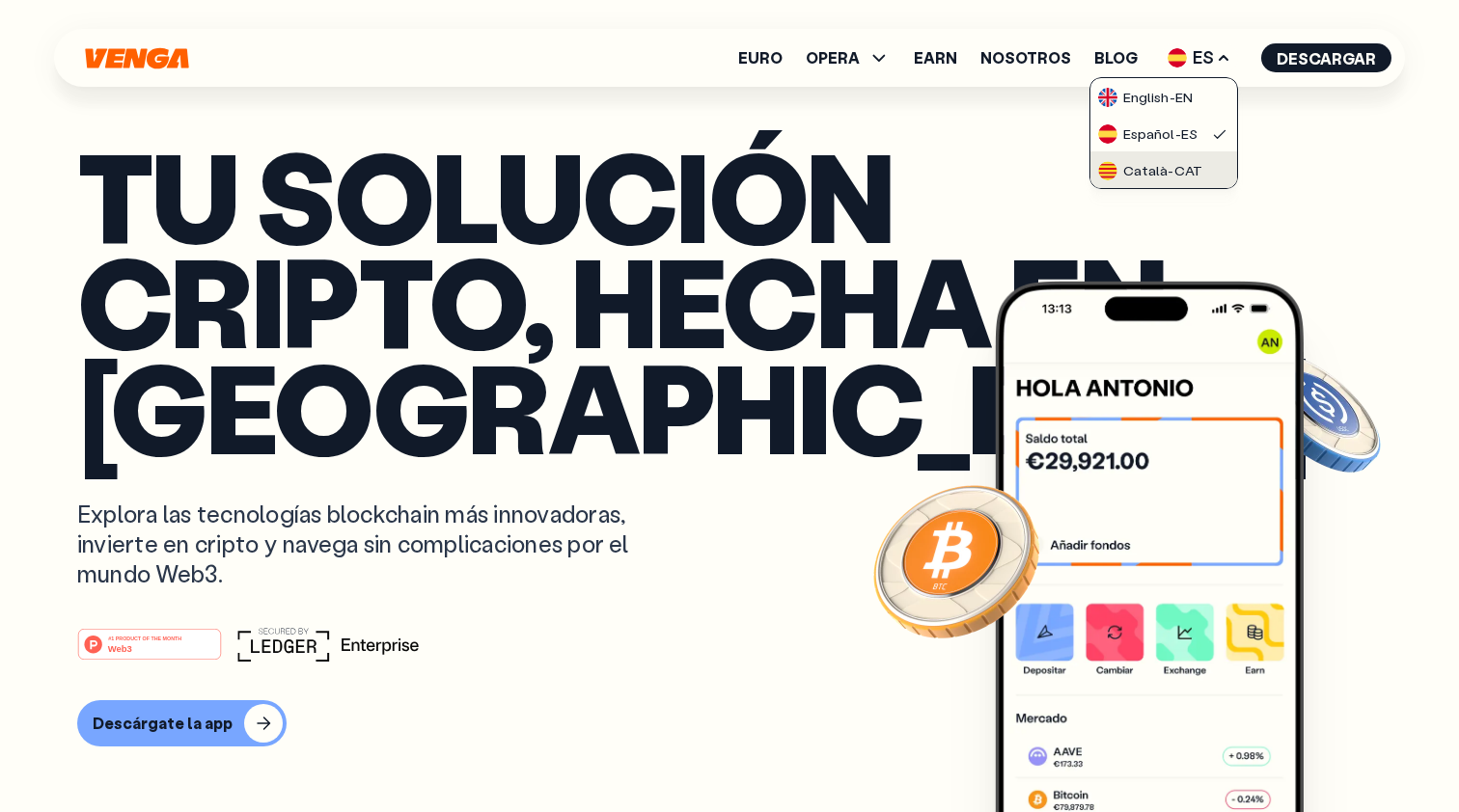 click on "Català  -  CAT" at bounding box center [1164, 170] 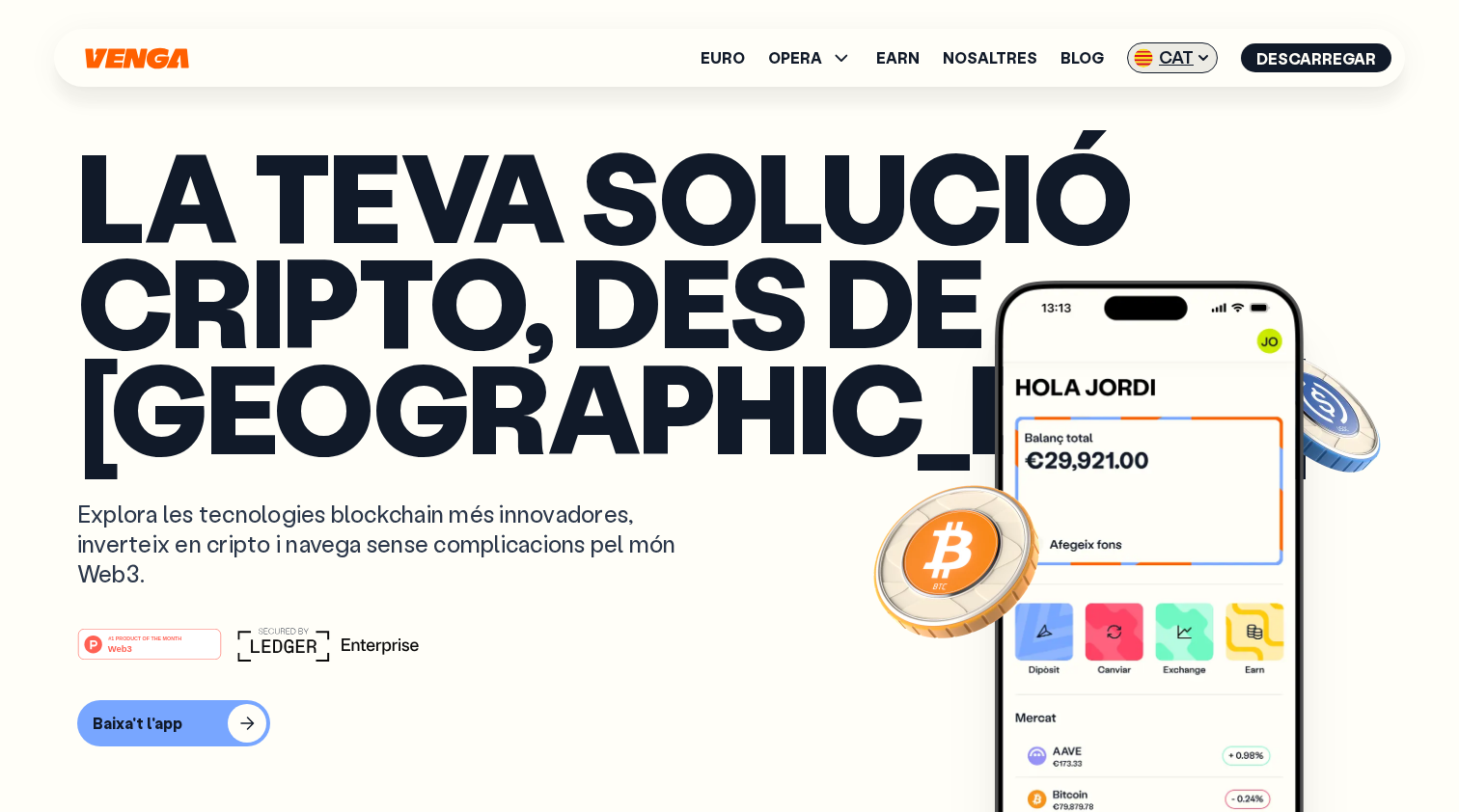 click on "CAT" at bounding box center [1172, 58] 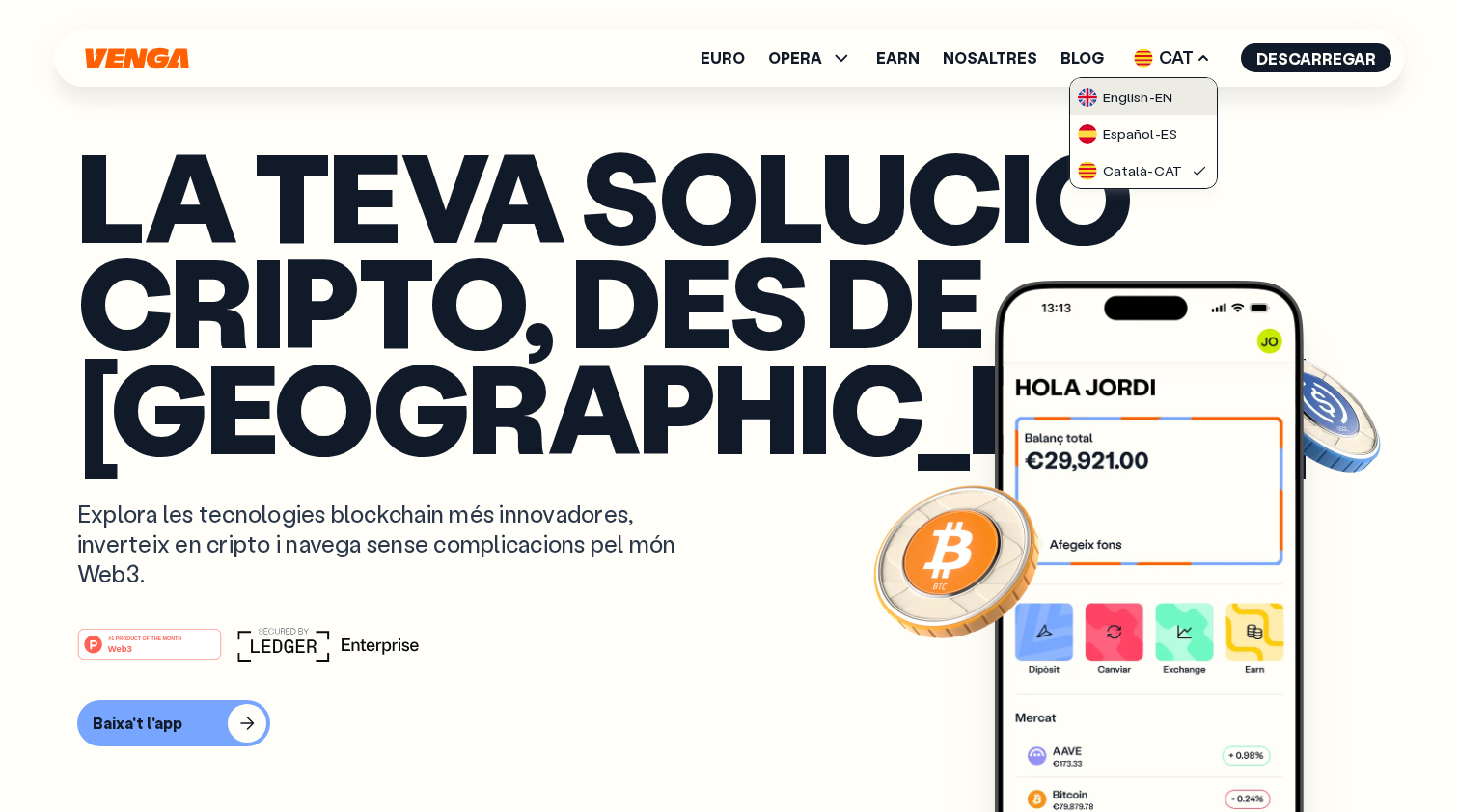 click on "English  -  EN" at bounding box center (1143, 96) 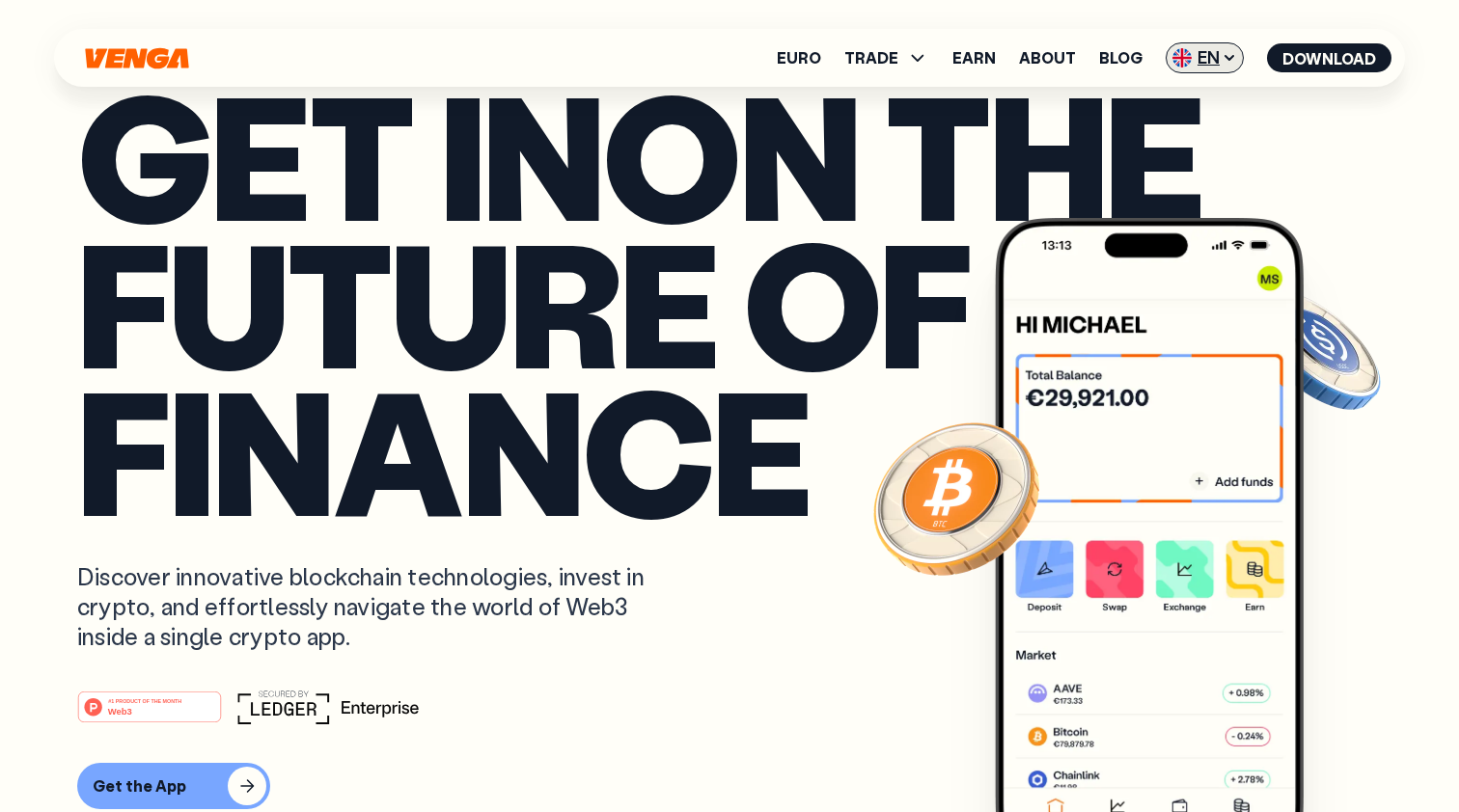 click on "EN" at bounding box center (1204, 58) 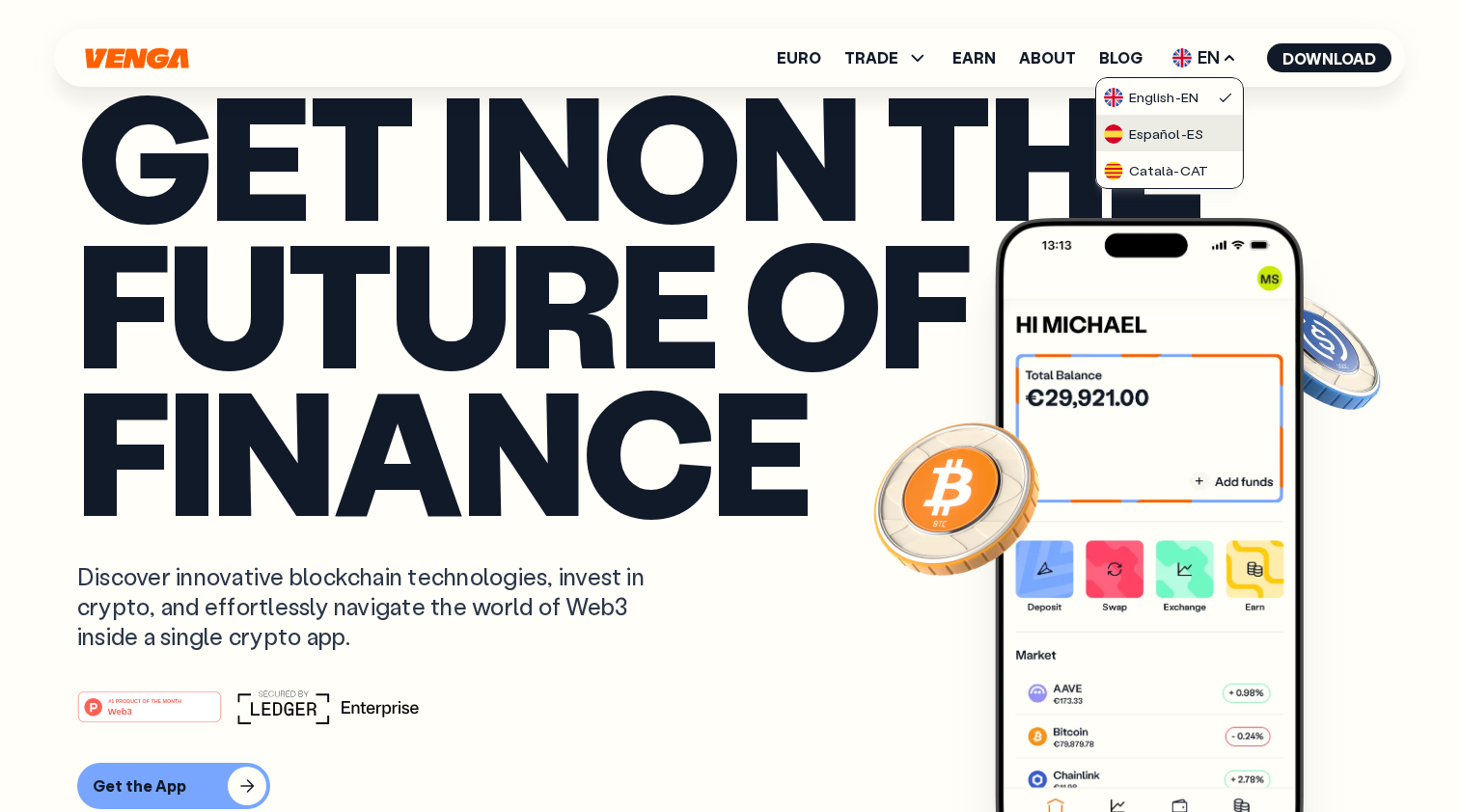 click on "Español  -  ES" at bounding box center (1153, 134) 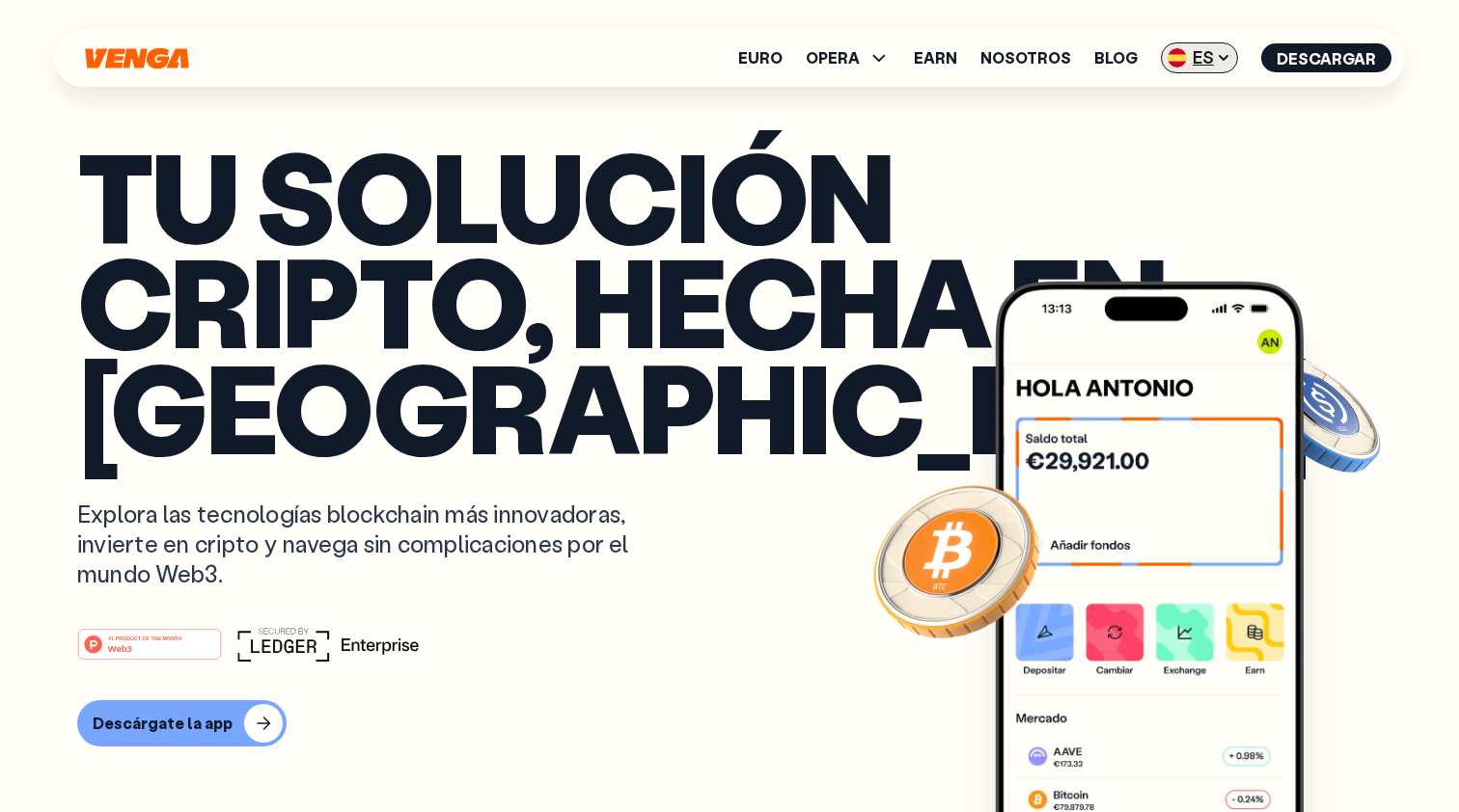 click on "ES" at bounding box center (1199, 58) 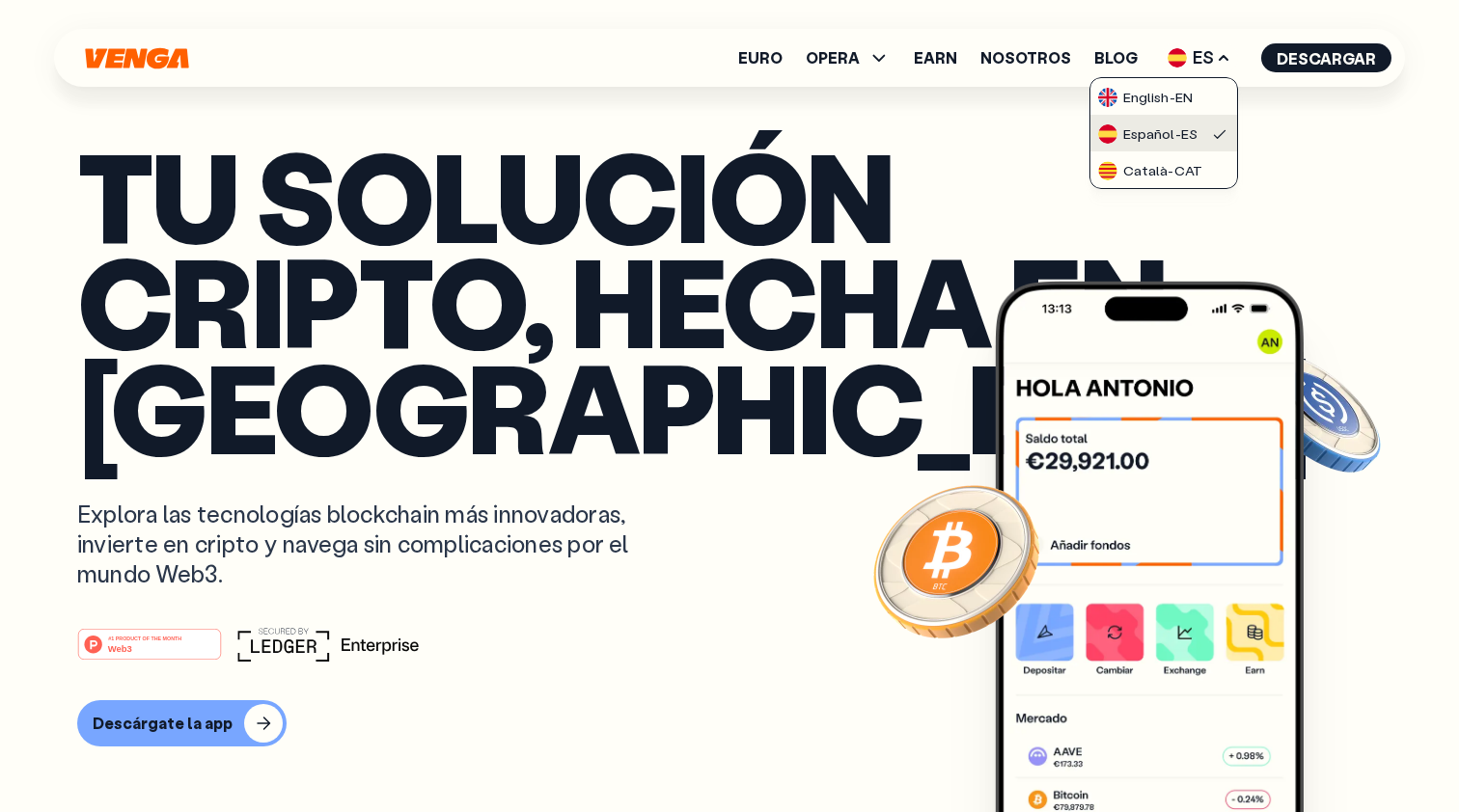 drag, startPoint x: 1176, startPoint y: 164, endPoint x: 1181, endPoint y: 143, distance: 21.587033 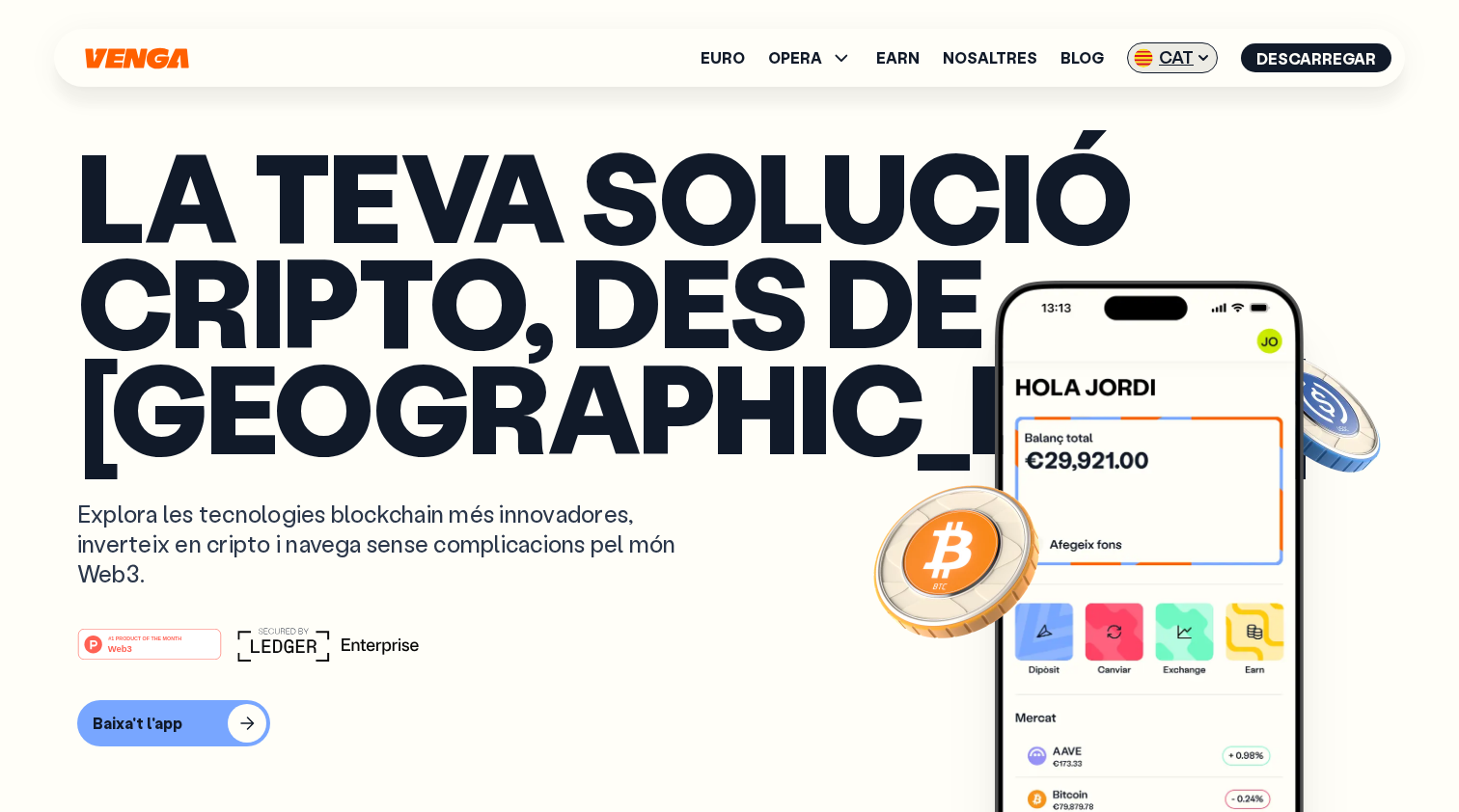 click on "CAT" at bounding box center [1172, 58] 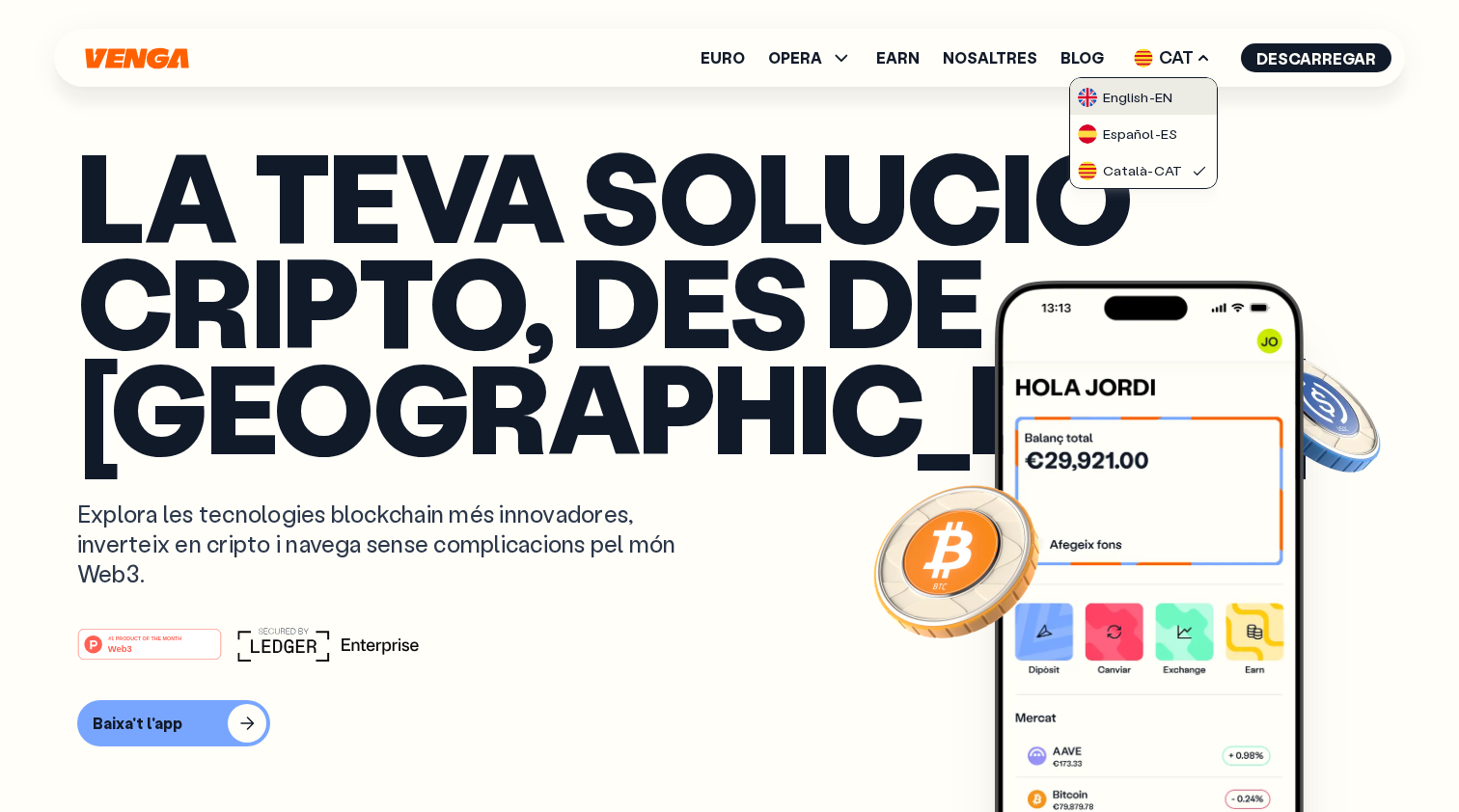 click on "English  -  EN" at bounding box center [1125, 97] 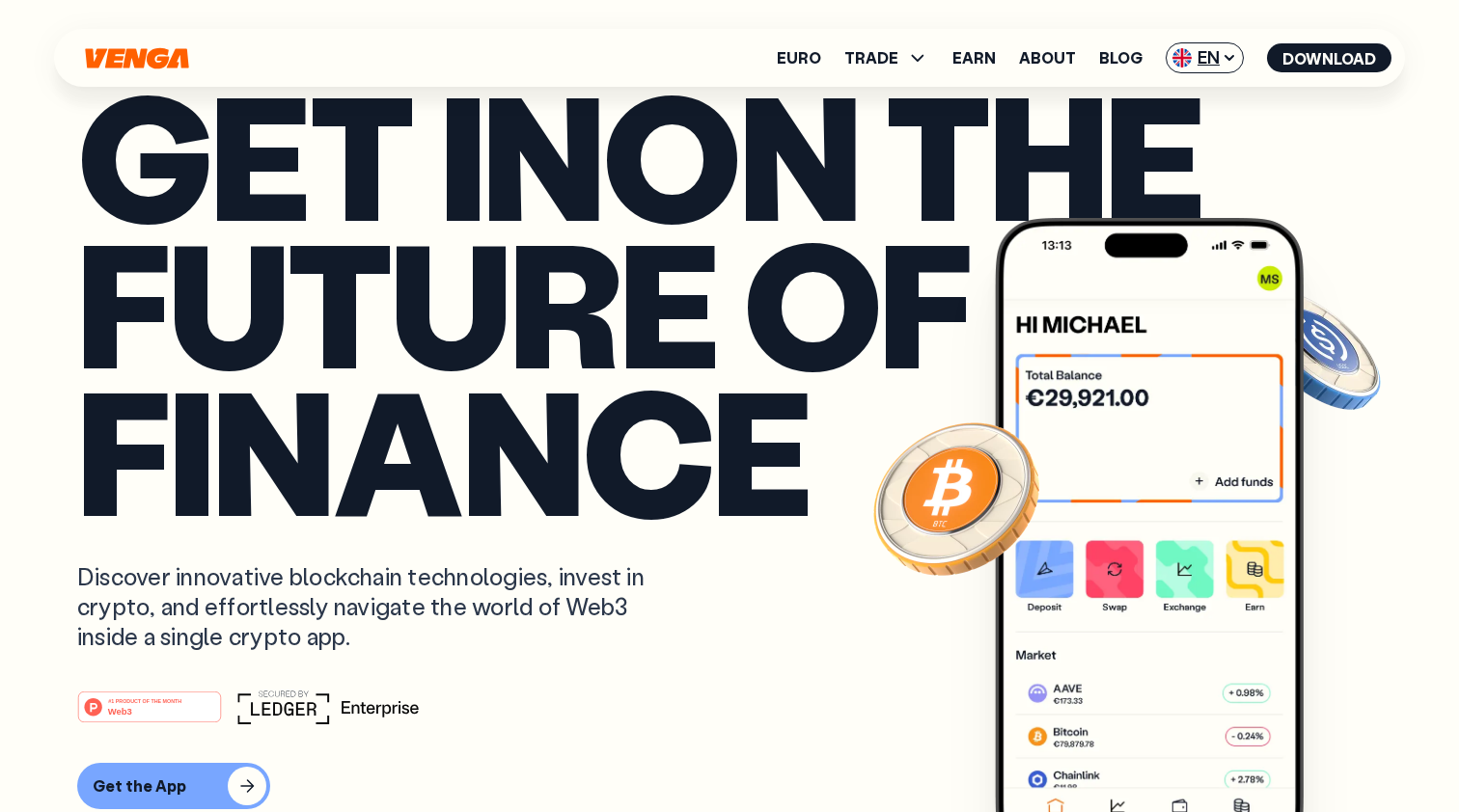 drag, startPoint x: 1175, startPoint y: 65, endPoint x: 1168, endPoint y: 74, distance: 11.401754 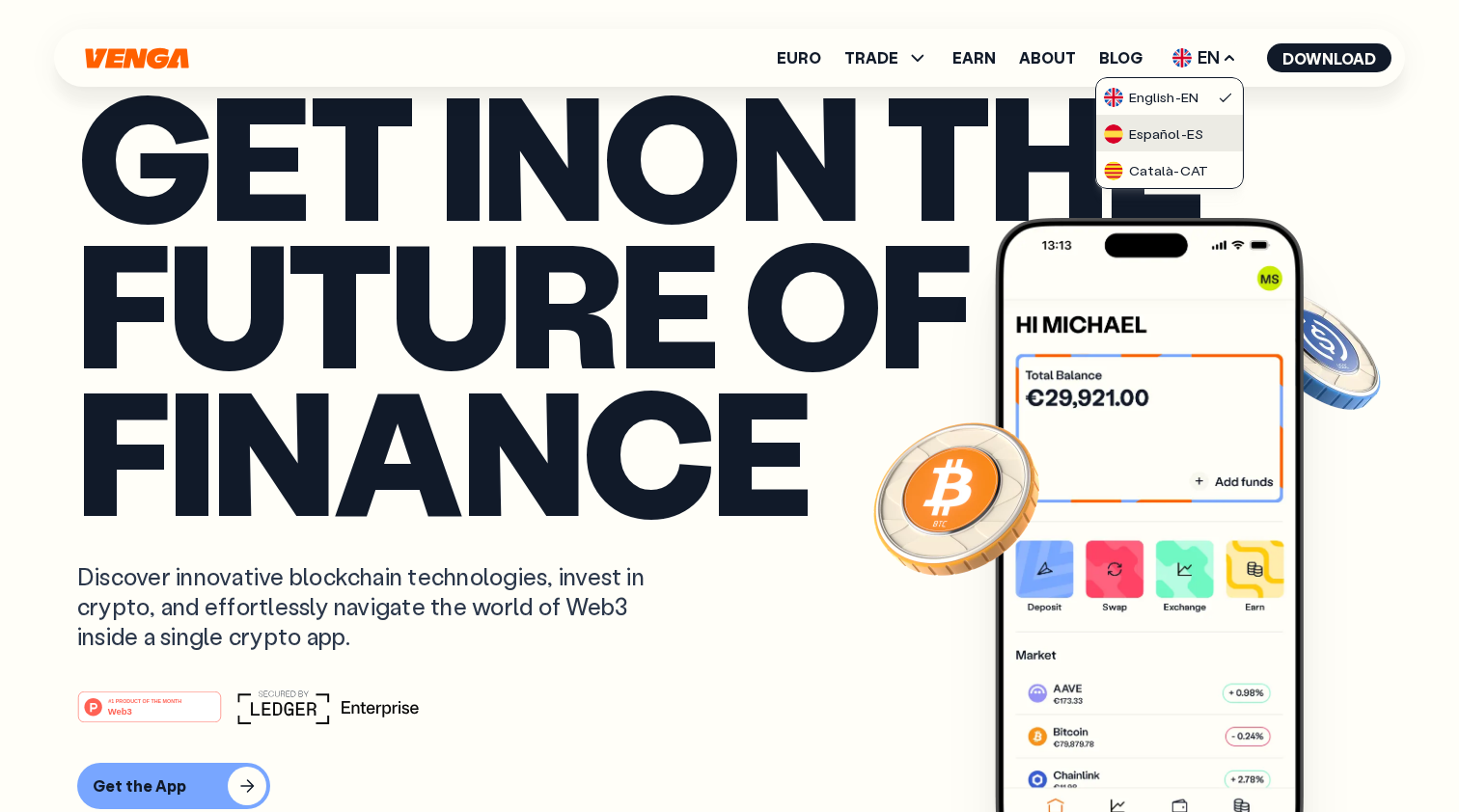 click on "Español  -  ES" at bounding box center (1153, 134) 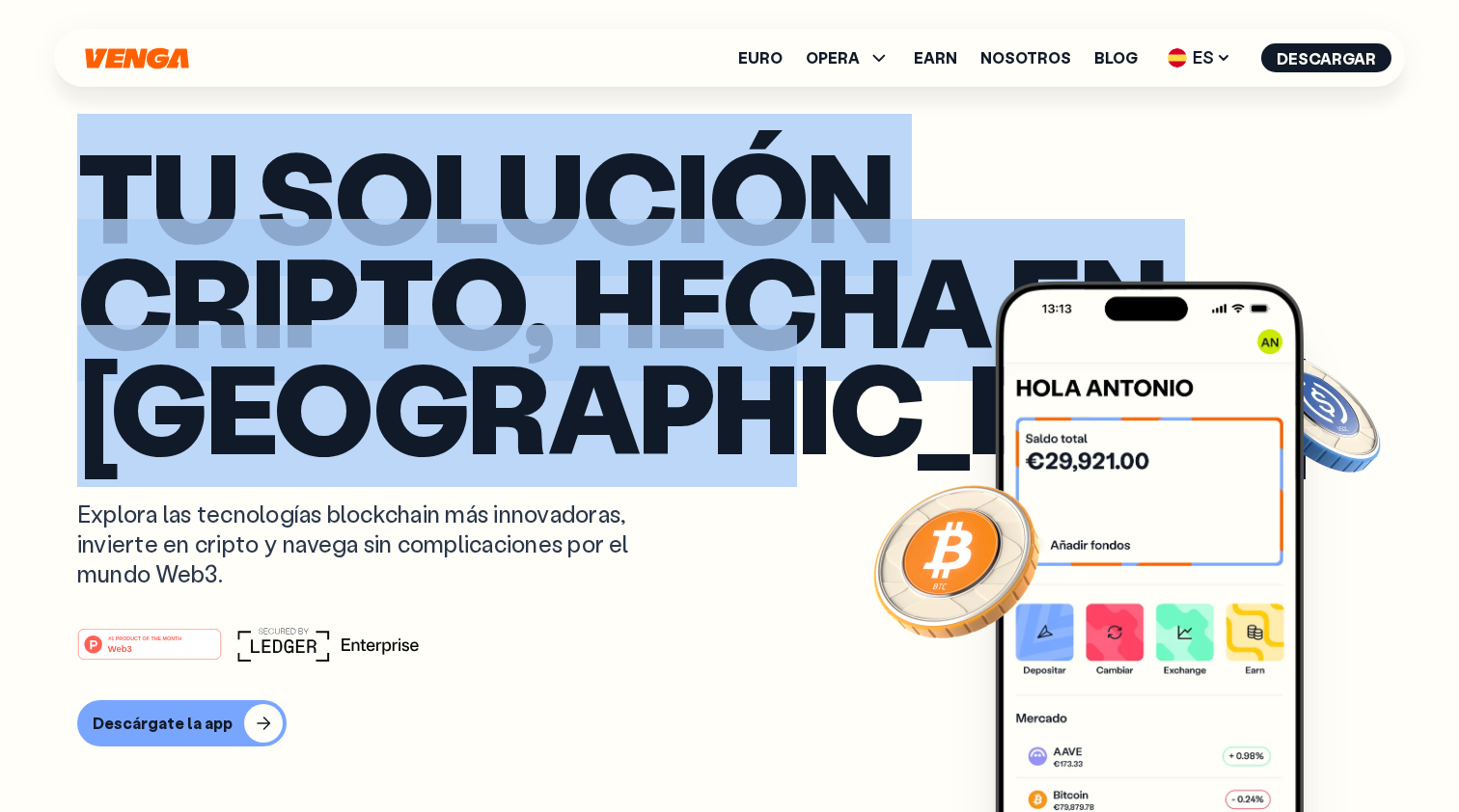 drag, startPoint x: 106, startPoint y: 181, endPoint x: 840, endPoint y: 395, distance: 764.56 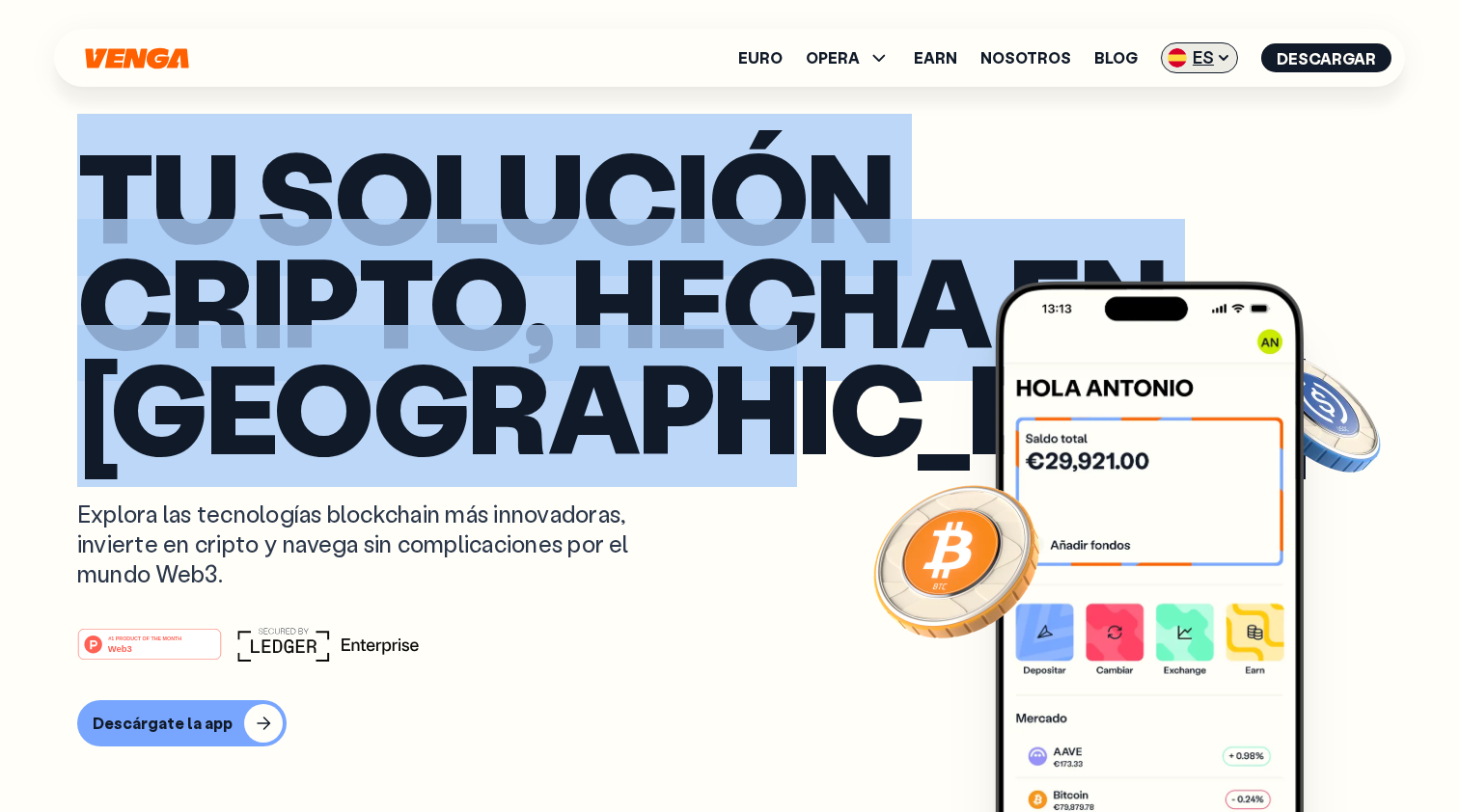click at bounding box center (1177, 58) 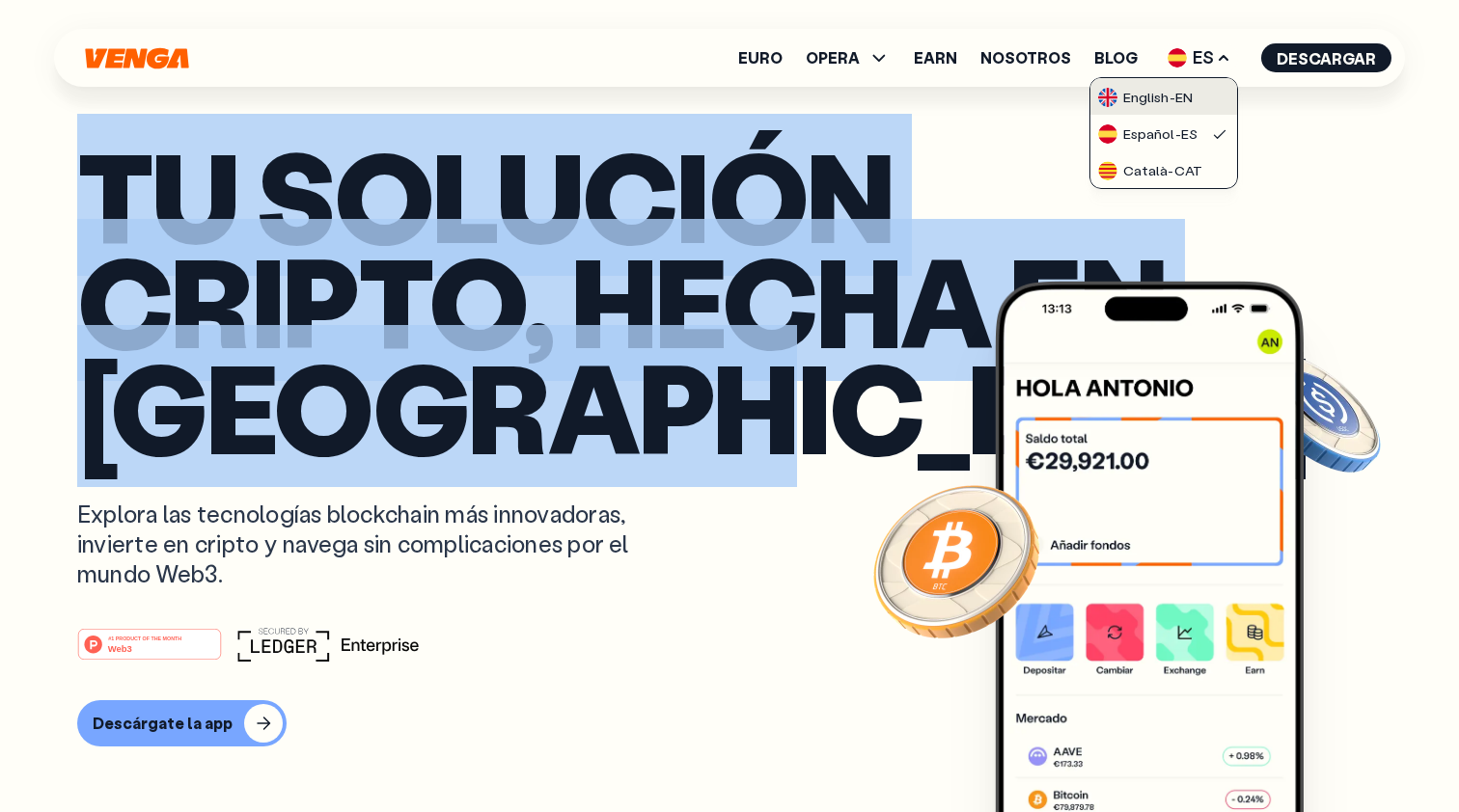 click on "English  -  EN" at bounding box center [1164, 96] 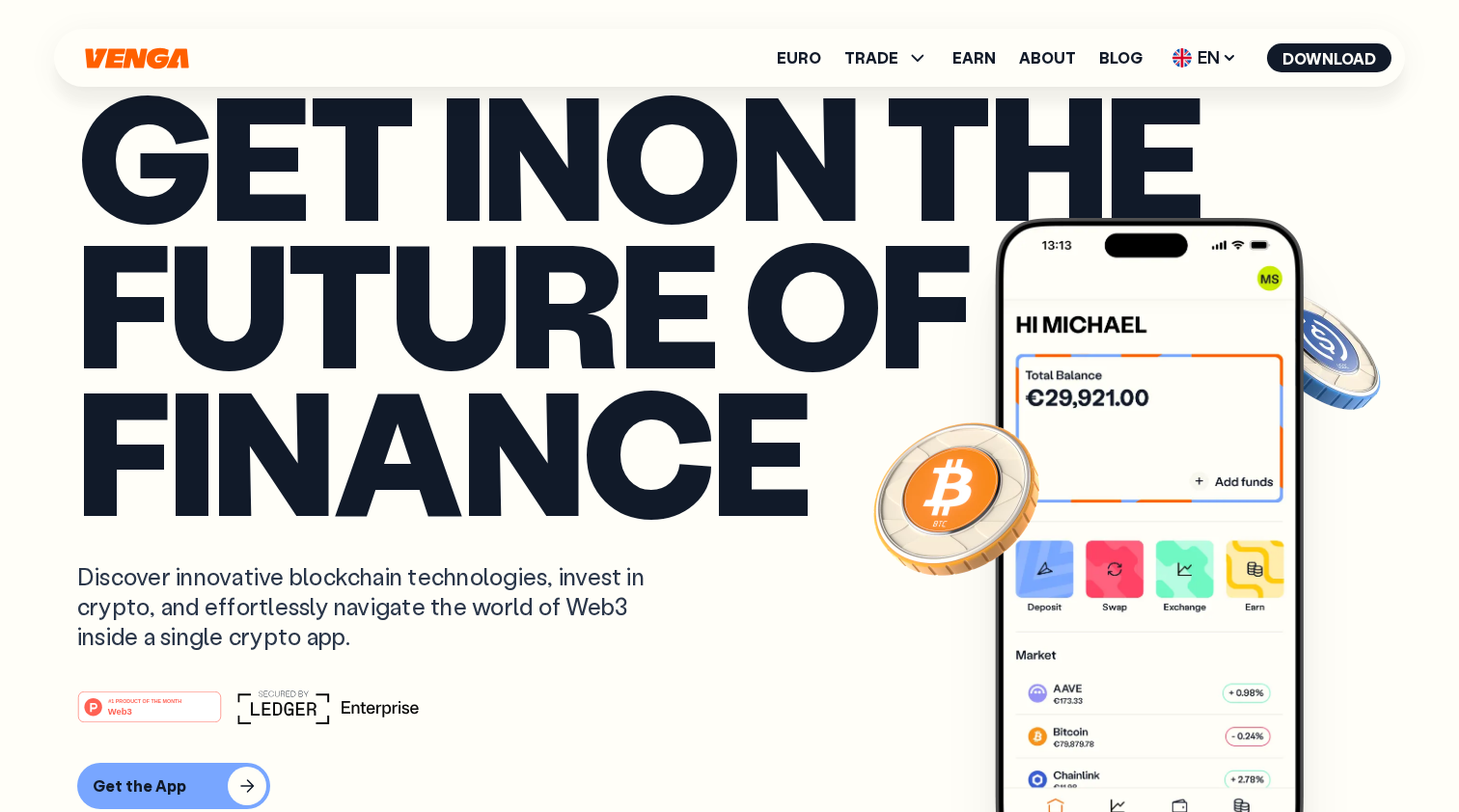 drag, startPoint x: 799, startPoint y: 491, endPoint x: 205, endPoint y: 212, distance: 656.25986 